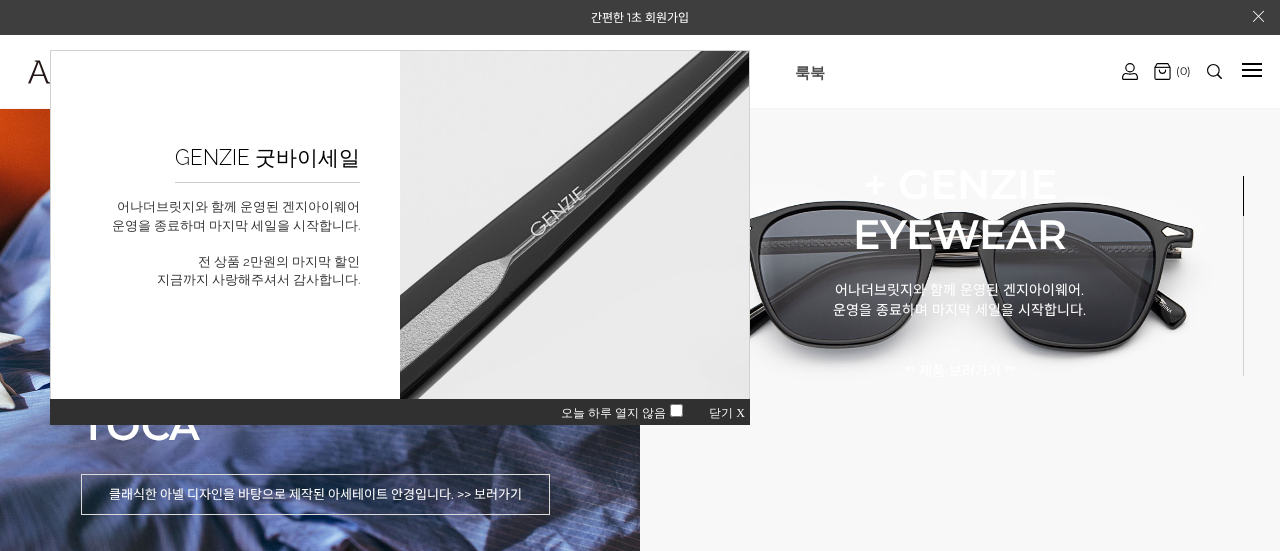 scroll, scrollTop: 0, scrollLeft: 0, axis: both 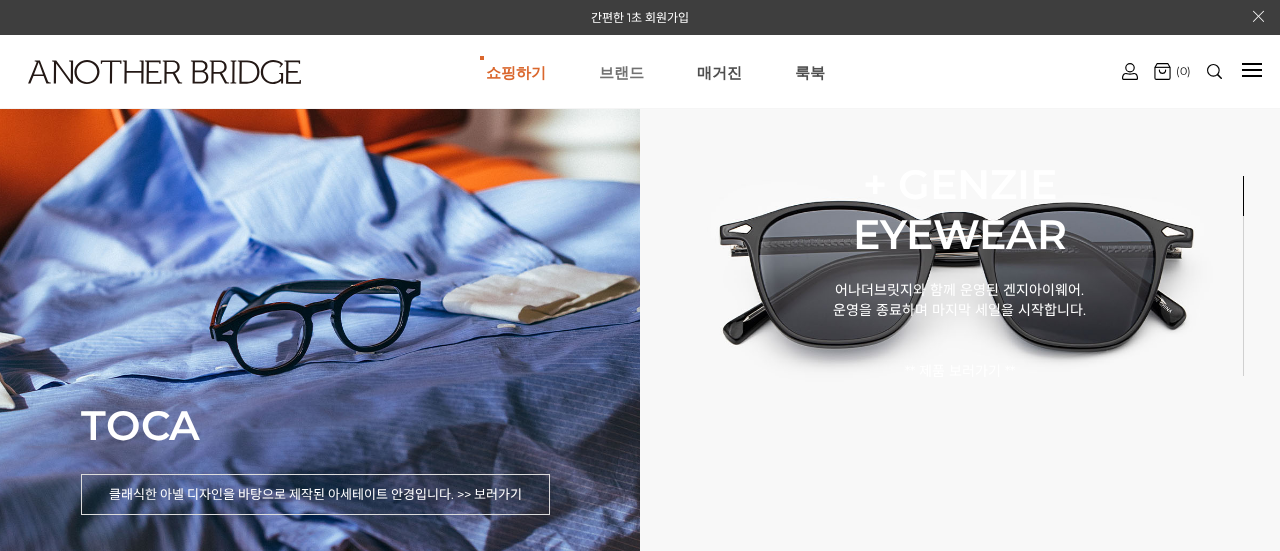 click on "브랜드" at bounding box center [621, 72] 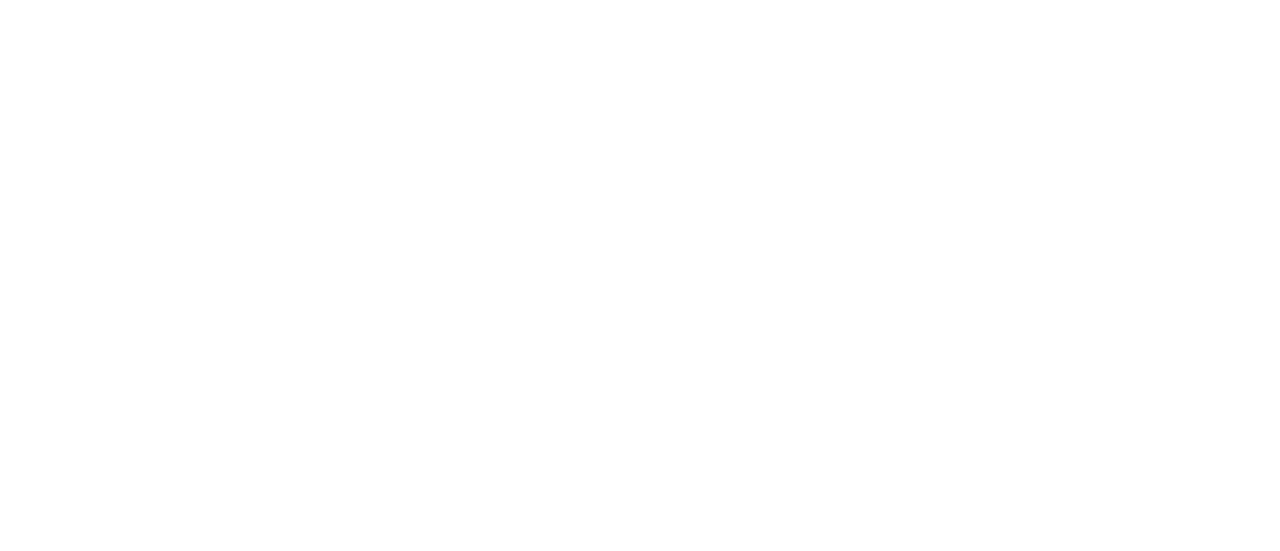 scroll, scrollTop: 0, scrollLeft: 0, axis: both 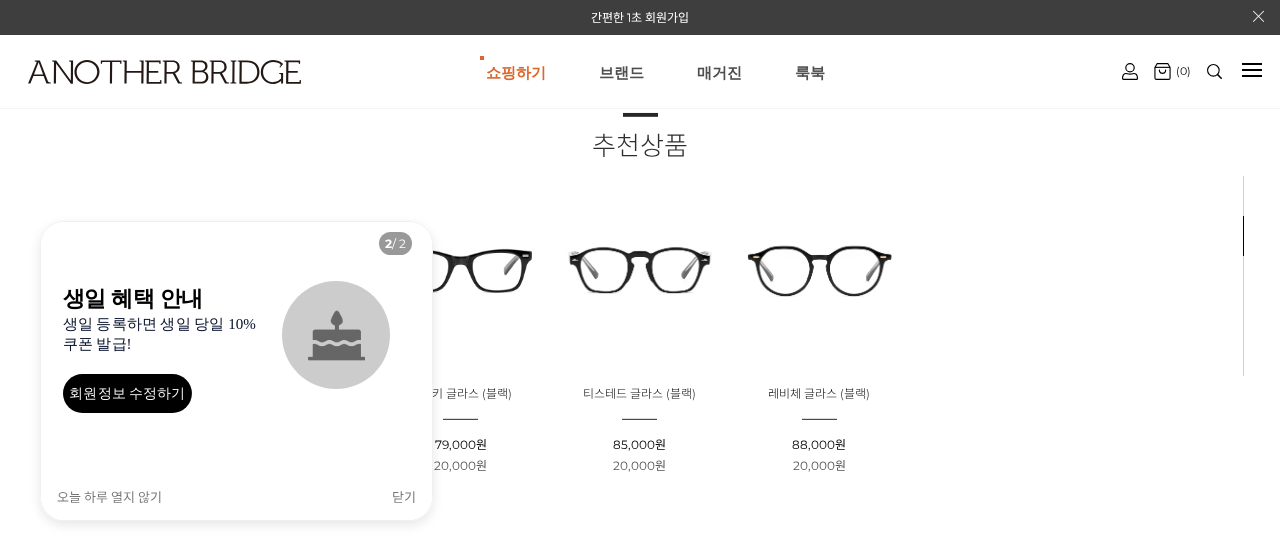 click on "닫기" at bounding box center (404, 496) 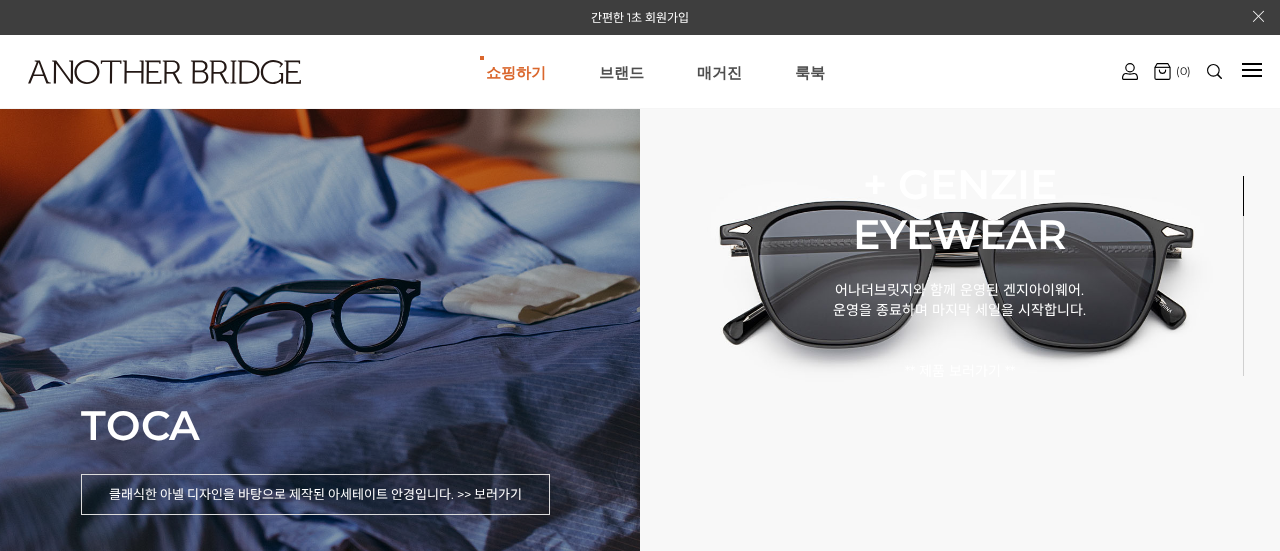 click on "TOCA
클래식한 아넬 디자인을 바탕으로 제작된 아세테이트 안경입니다.
>> 보러가기" at bounding box center (320, 275) 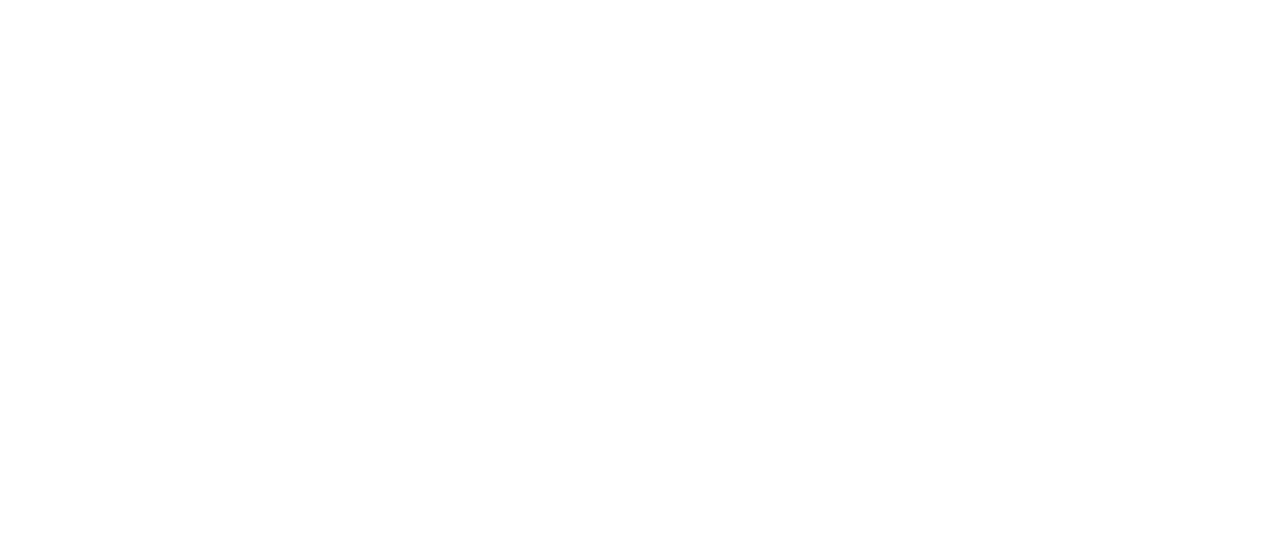 scroll, scrollTop: 0, scrollLeft: 0, axis: both 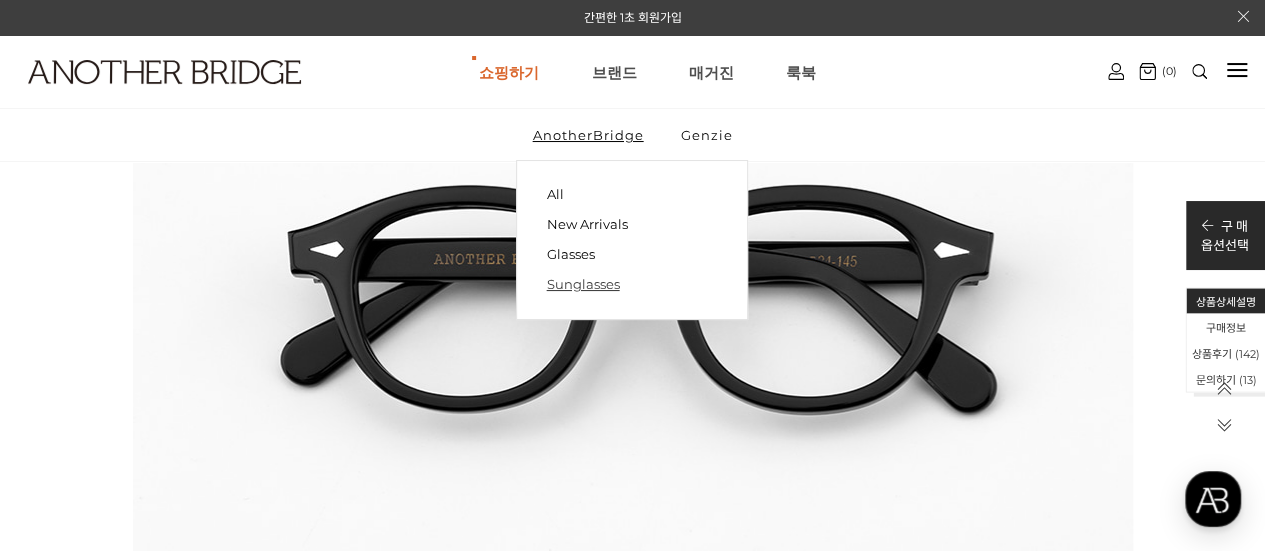 click on "Sunglasses" at bounding box center [632, 284] 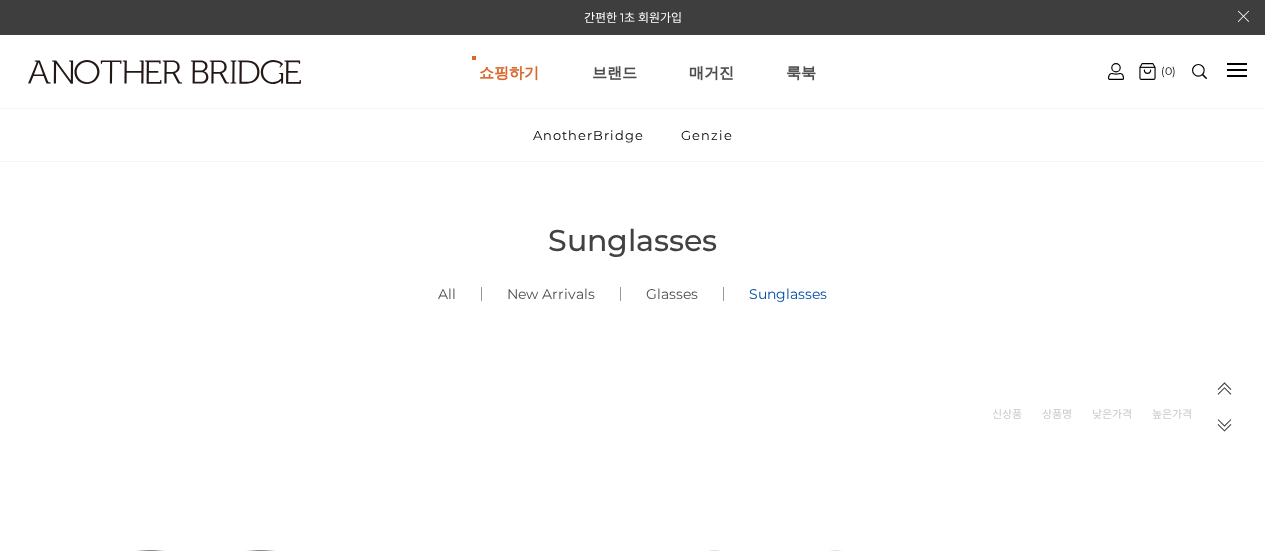 scroll, scrollTop: 300, scrollLeft: 0, axis: vertical 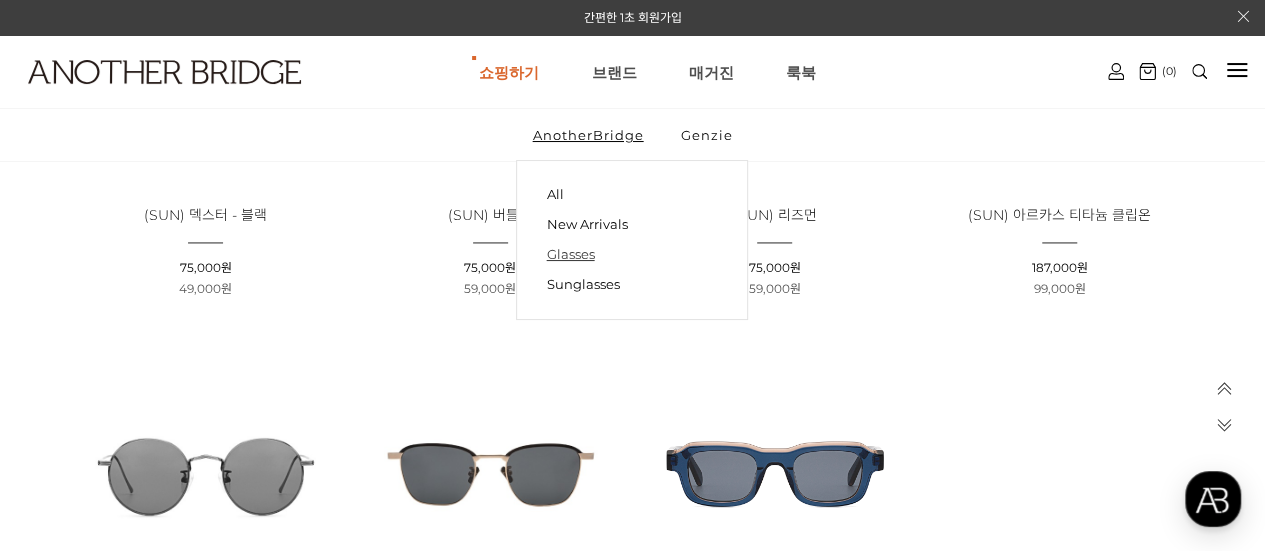 click on "Glasses" at bounding box center [632, 254] 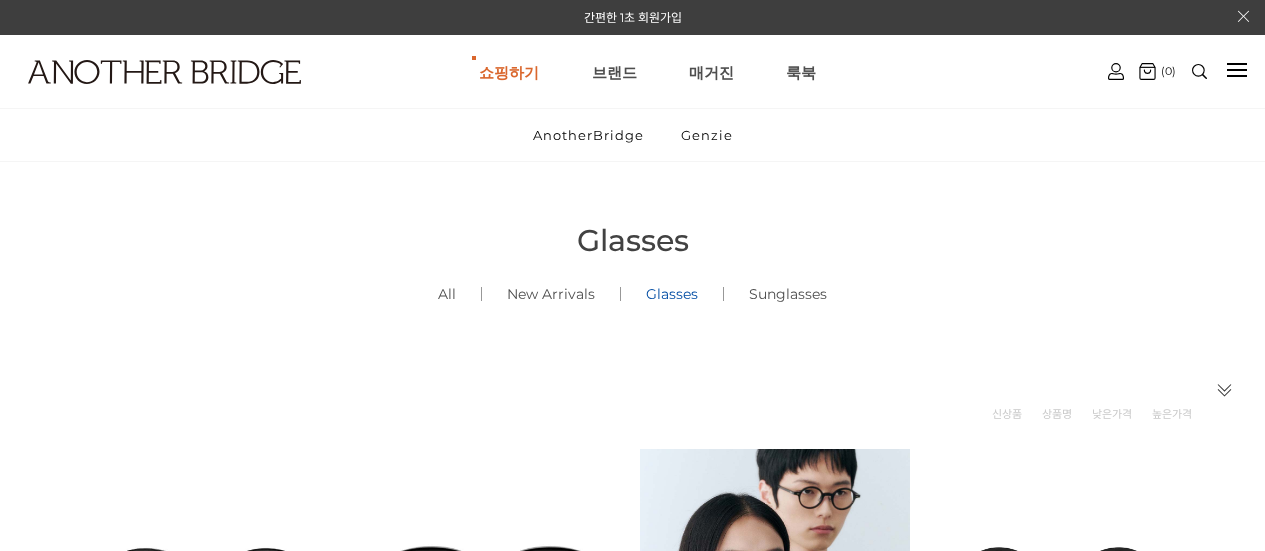 scroll, scrollTop: 16, scrollLeft: 0, axis: vertical 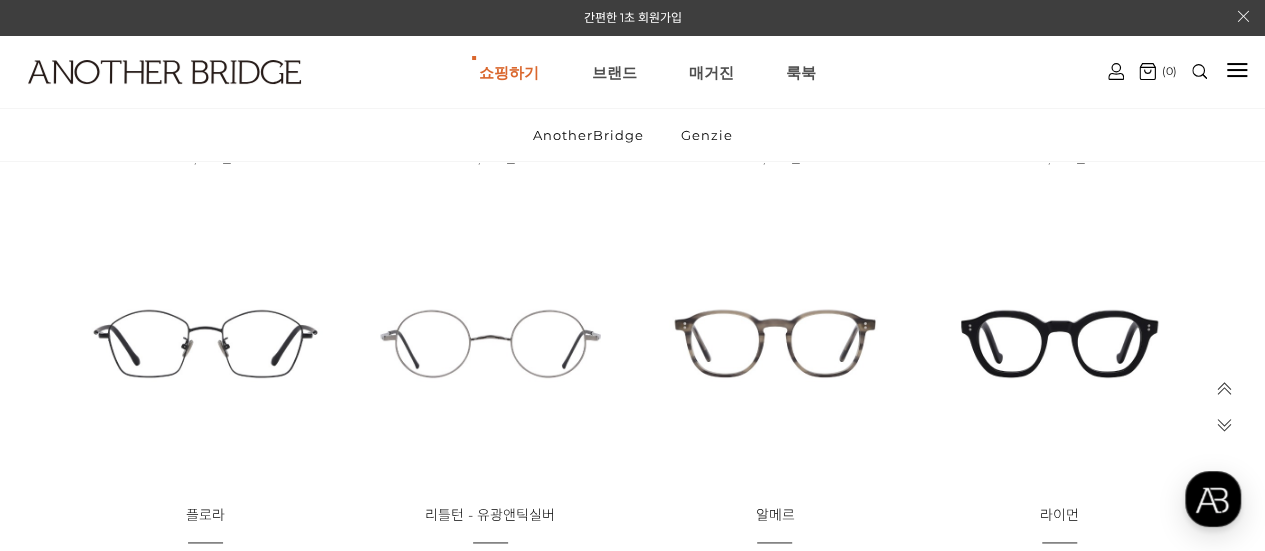 click at bounding box center (775, 343) 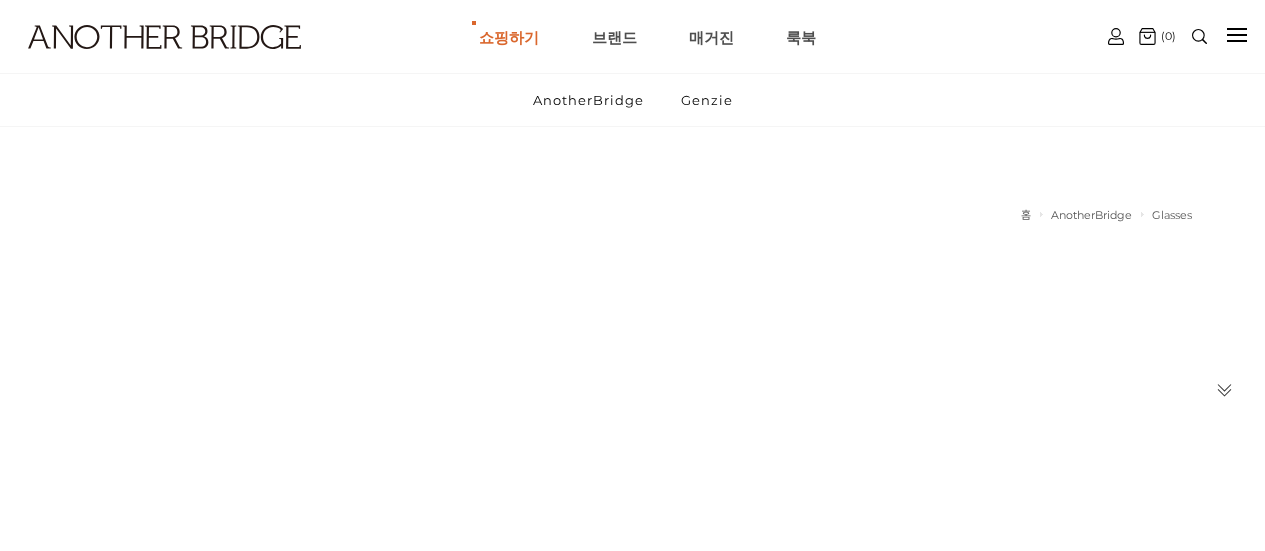 scroll, scrollTop: 0, scrollLeft: 0, axis: both 